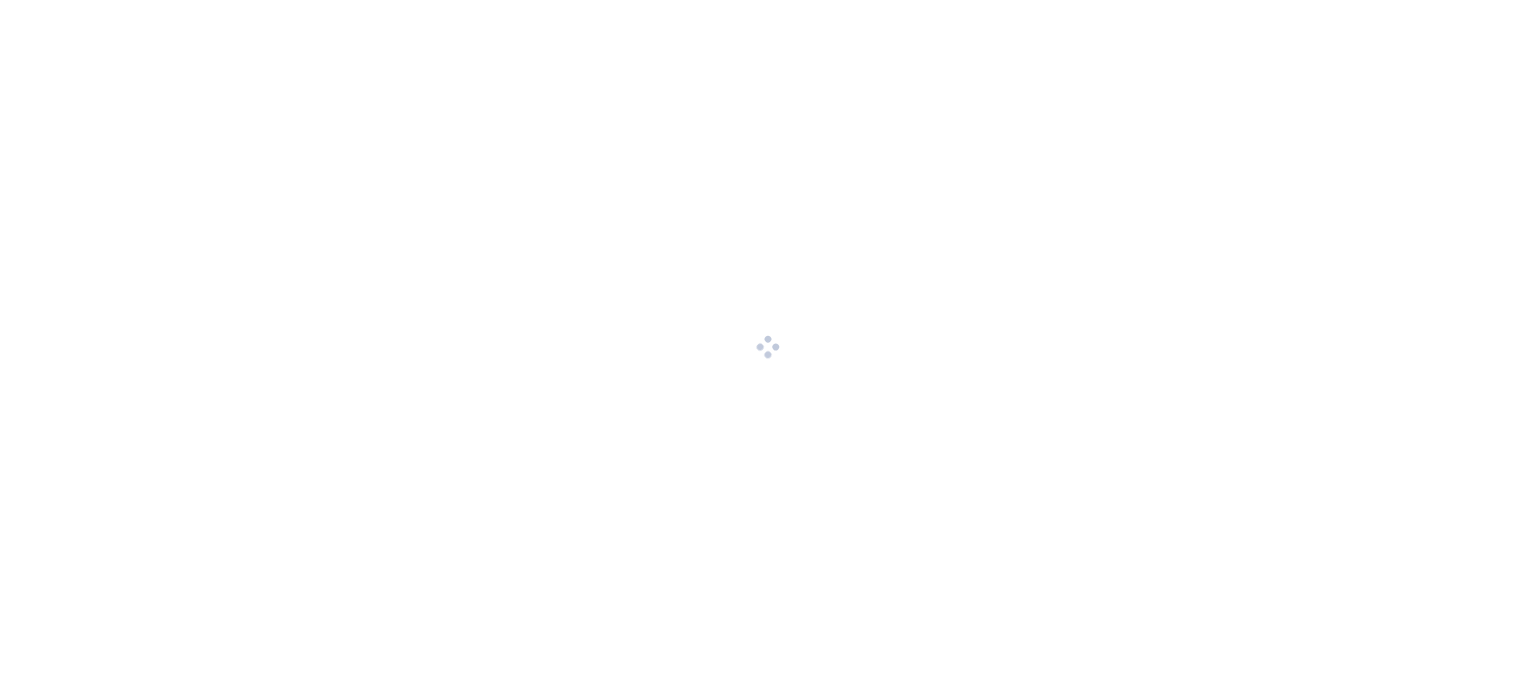 scroll, scrollTop: 0, scrollLeft: 0, axis: both 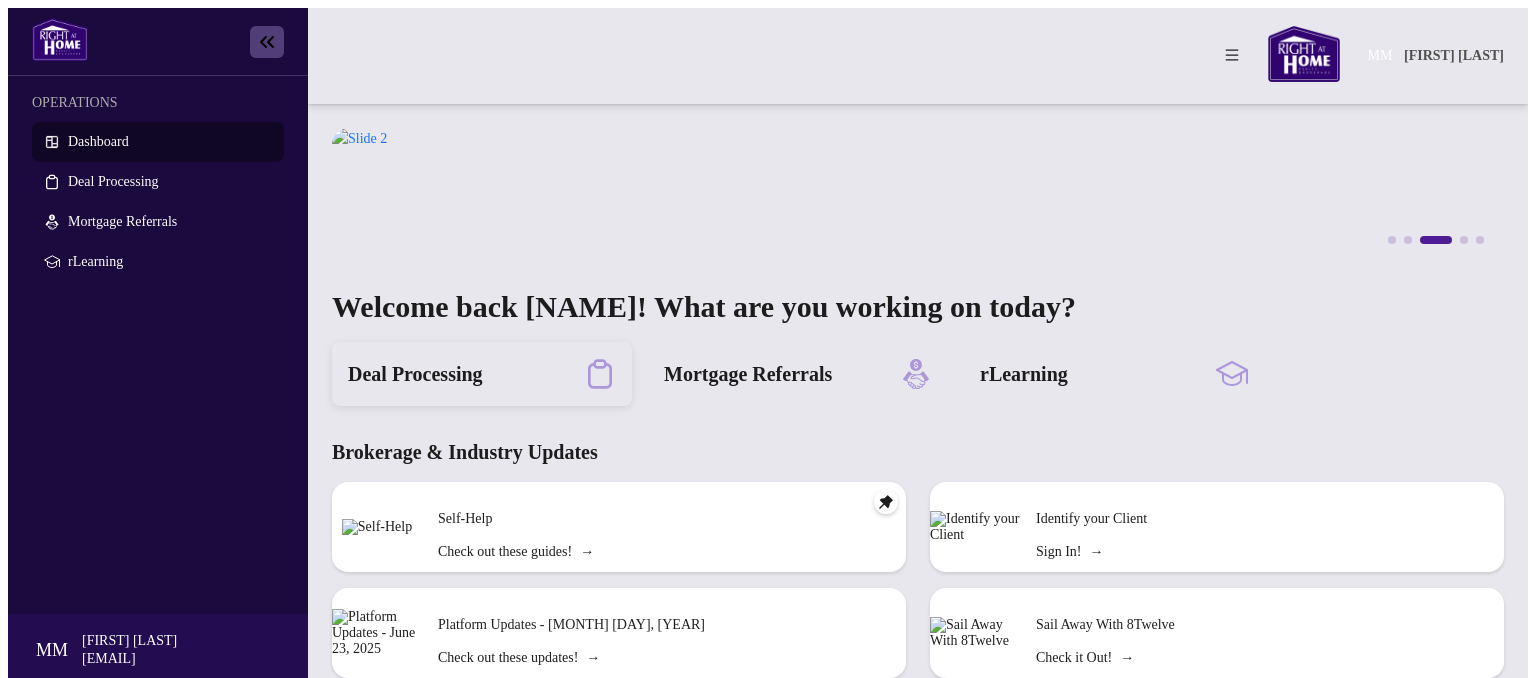 click on "Deal Processing" at bounding box center [415, 374] 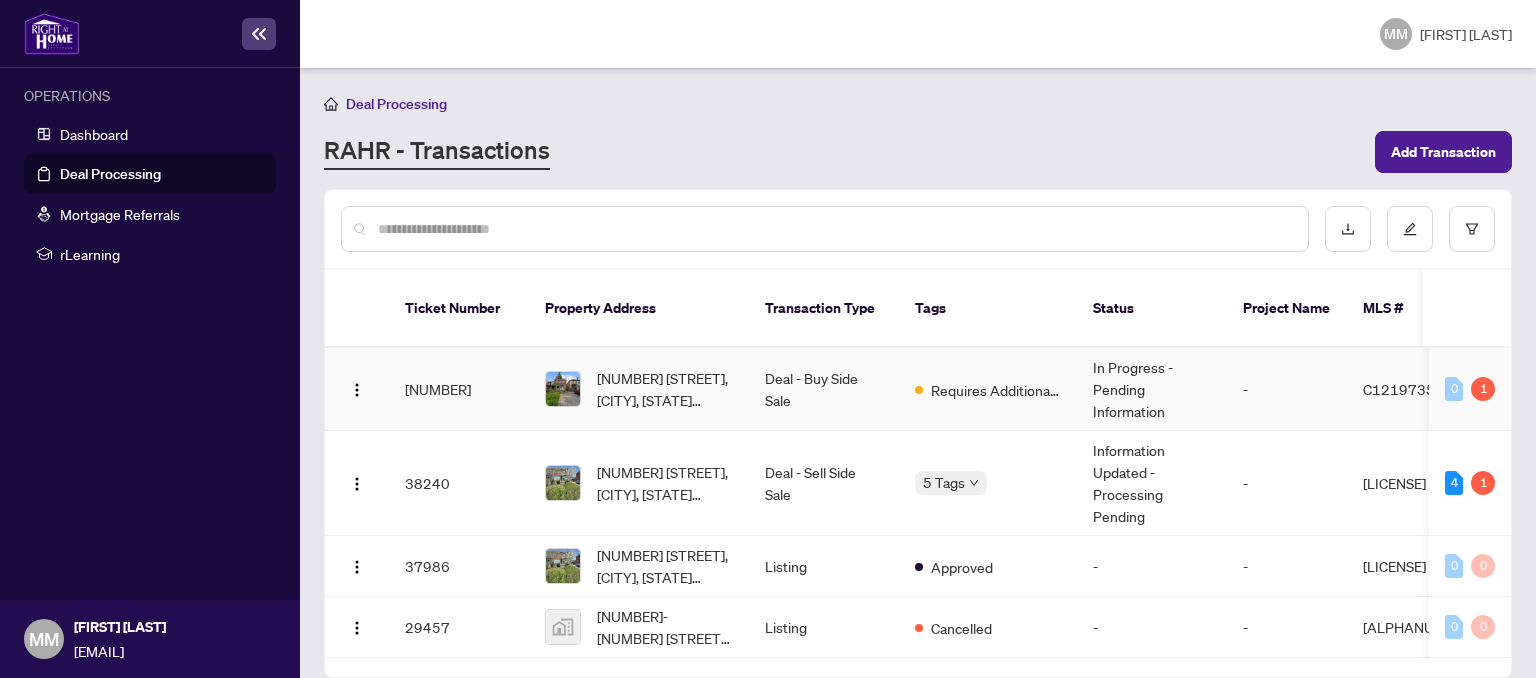 click on "Requires Additional Docs" at bounding box center [996, 390] 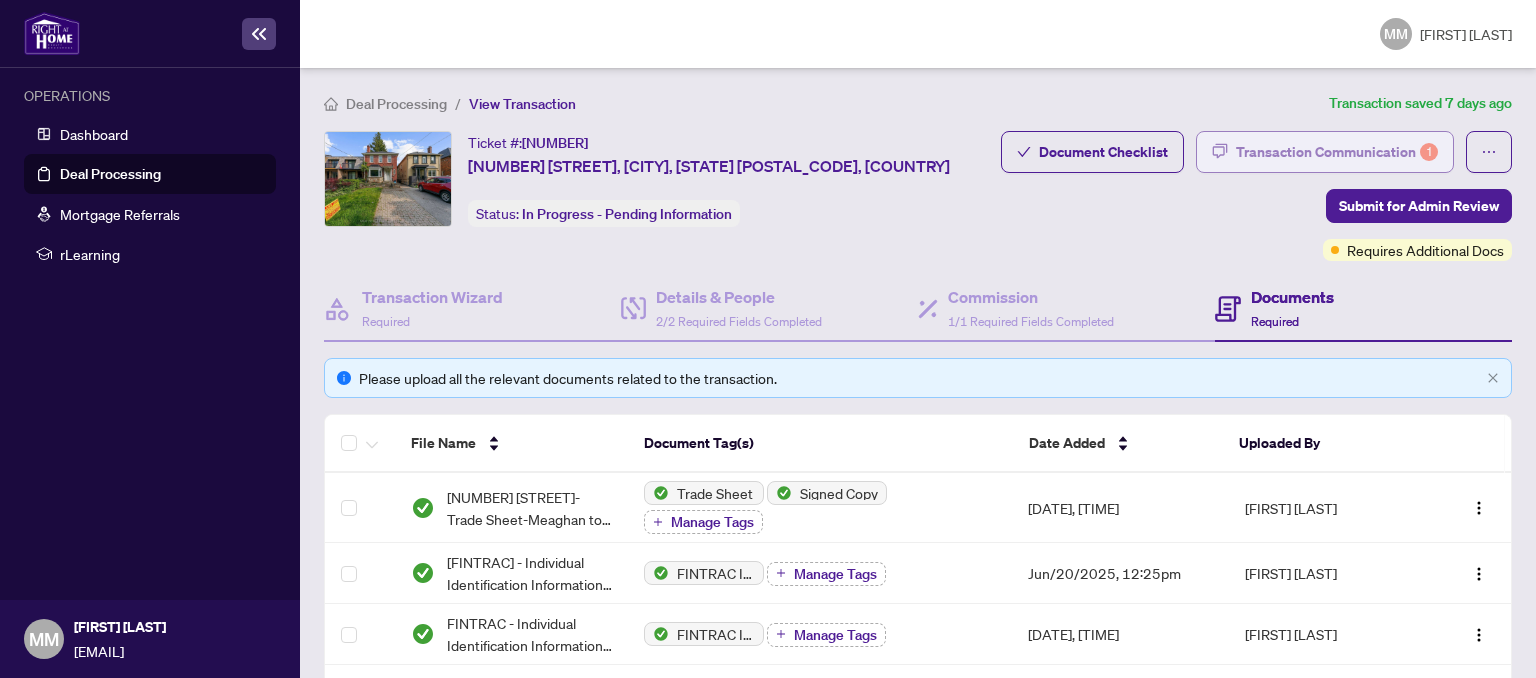 click on "Transaction Communication 1" at bounding box center (1337, 152) 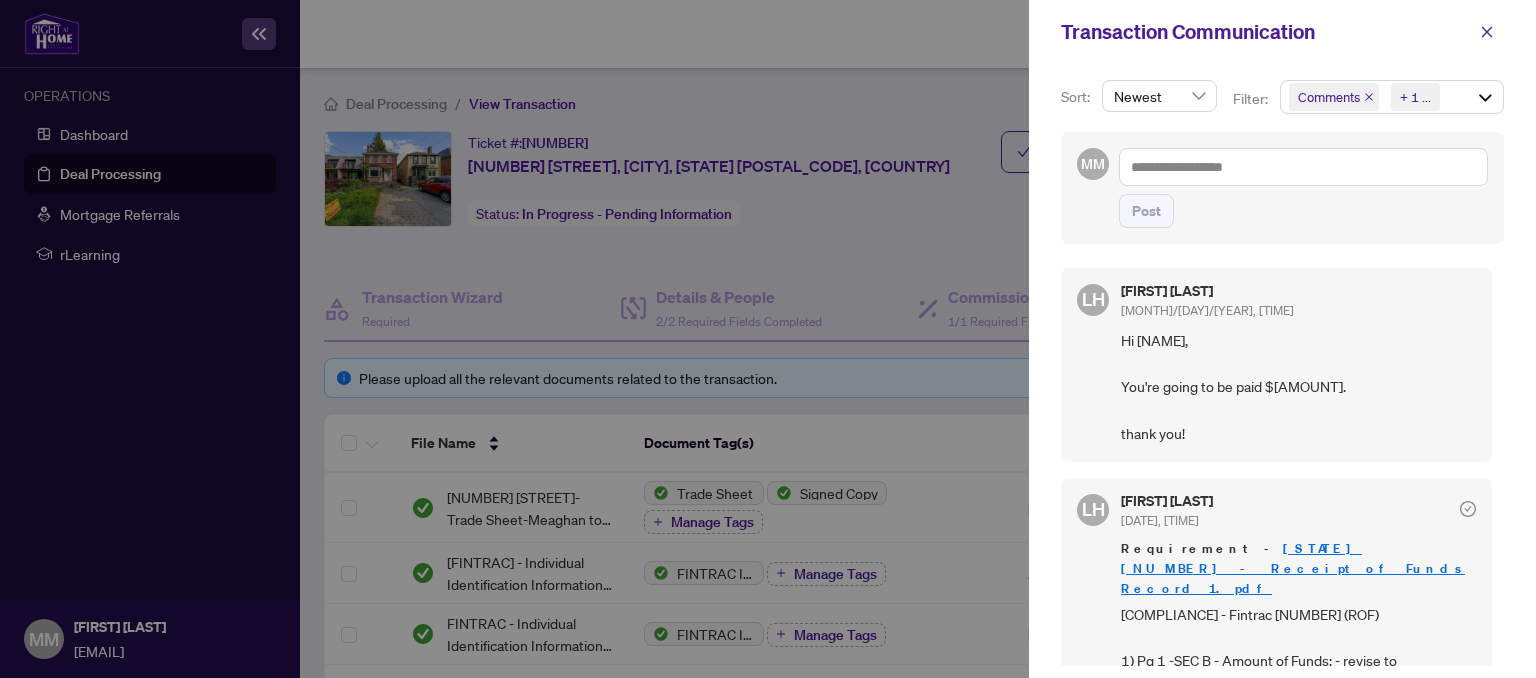 click on "Transaction Communication" at bounding box center (1282, 32) 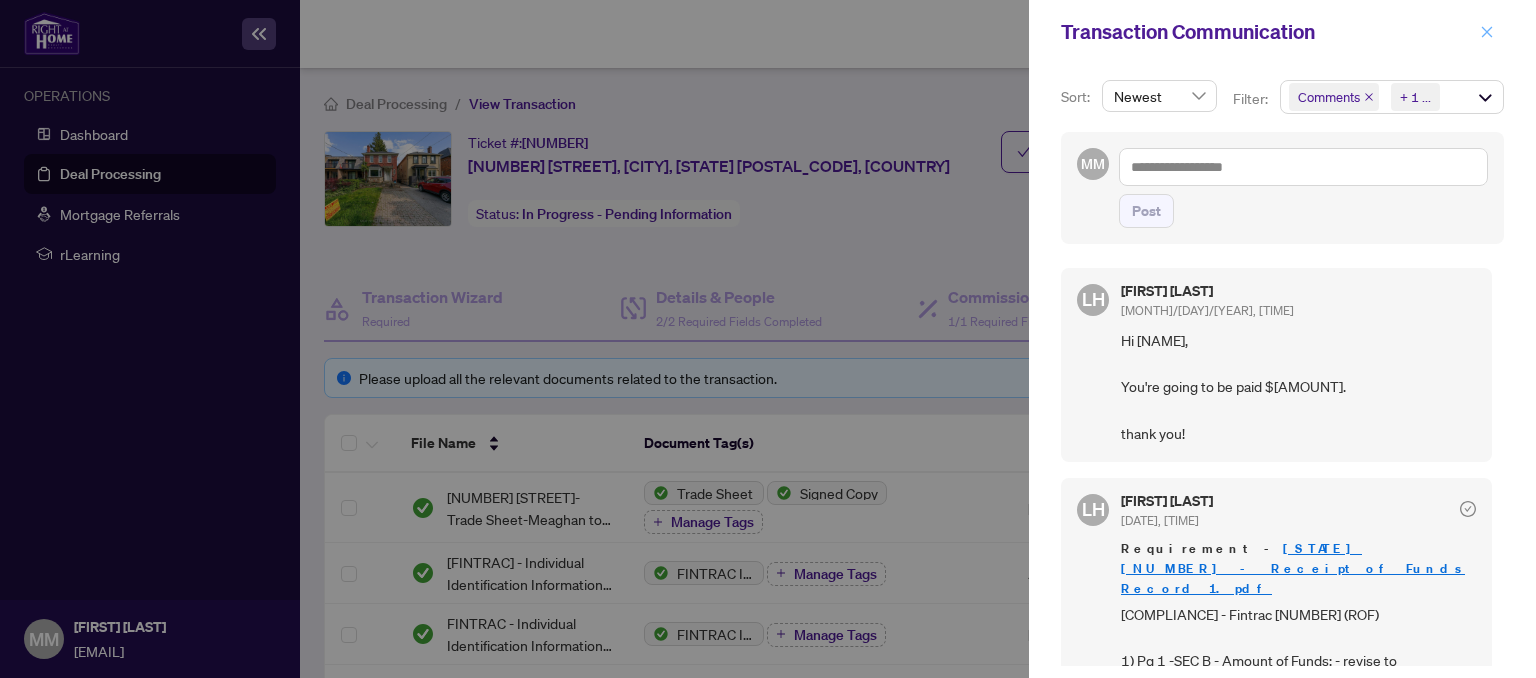 click at bounding box center [1487, 32] 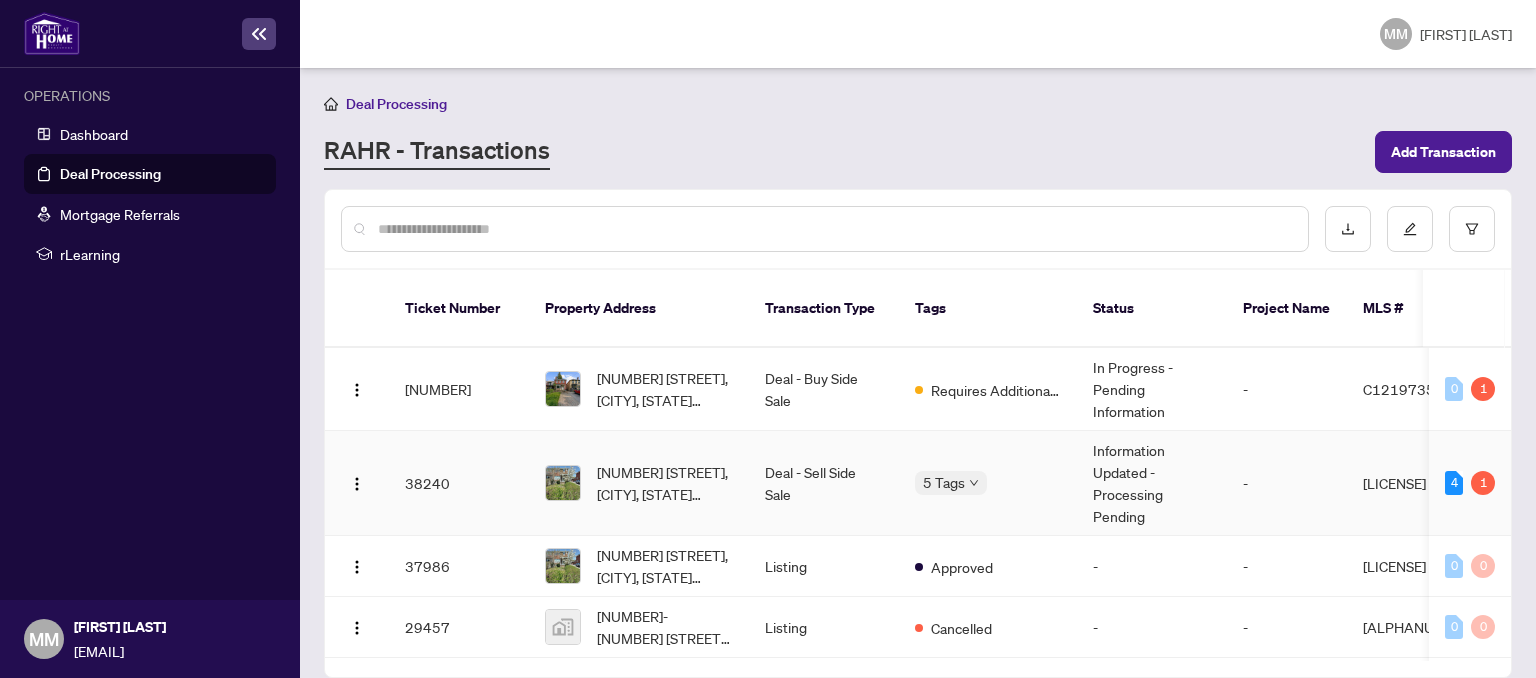 click on "-" at bounding box center (1287, 483) 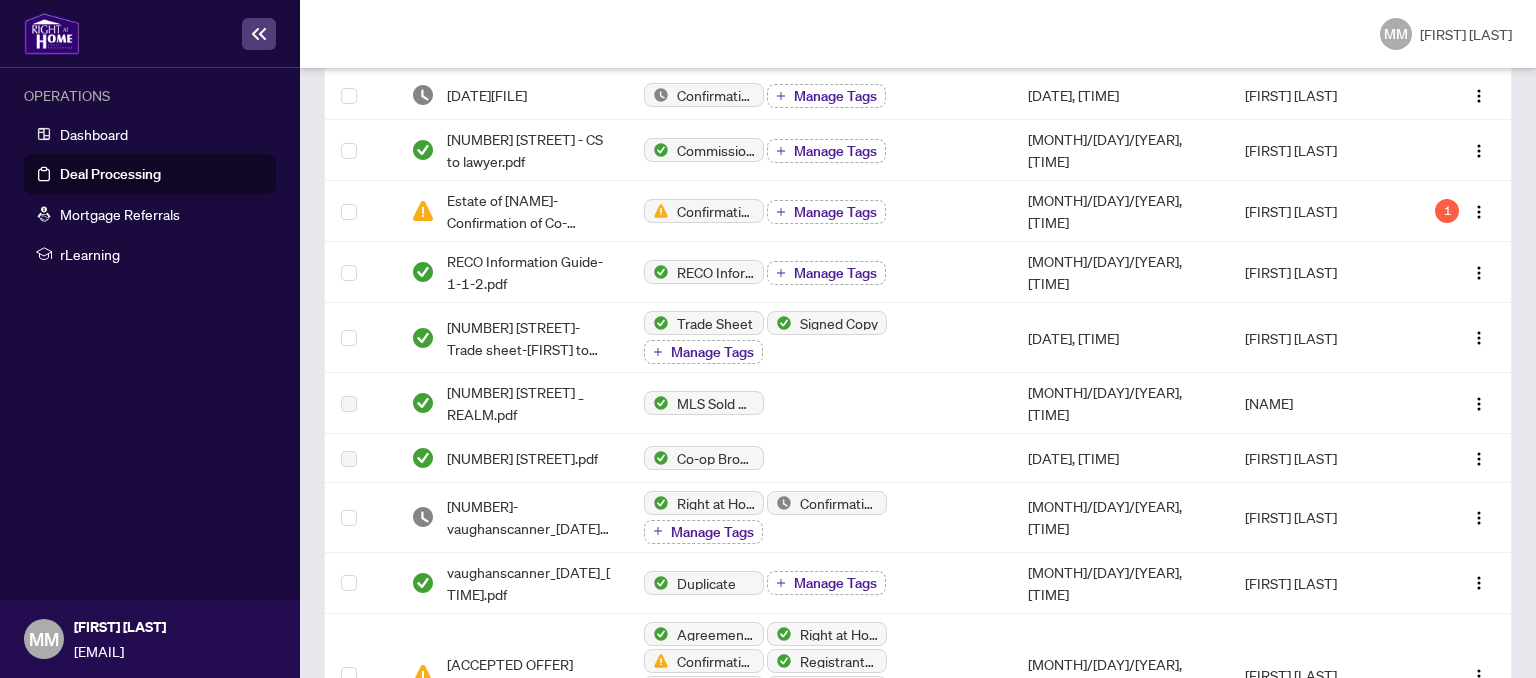scroll, scrollTop: 700, scrollLeft: 0, axis: vertical 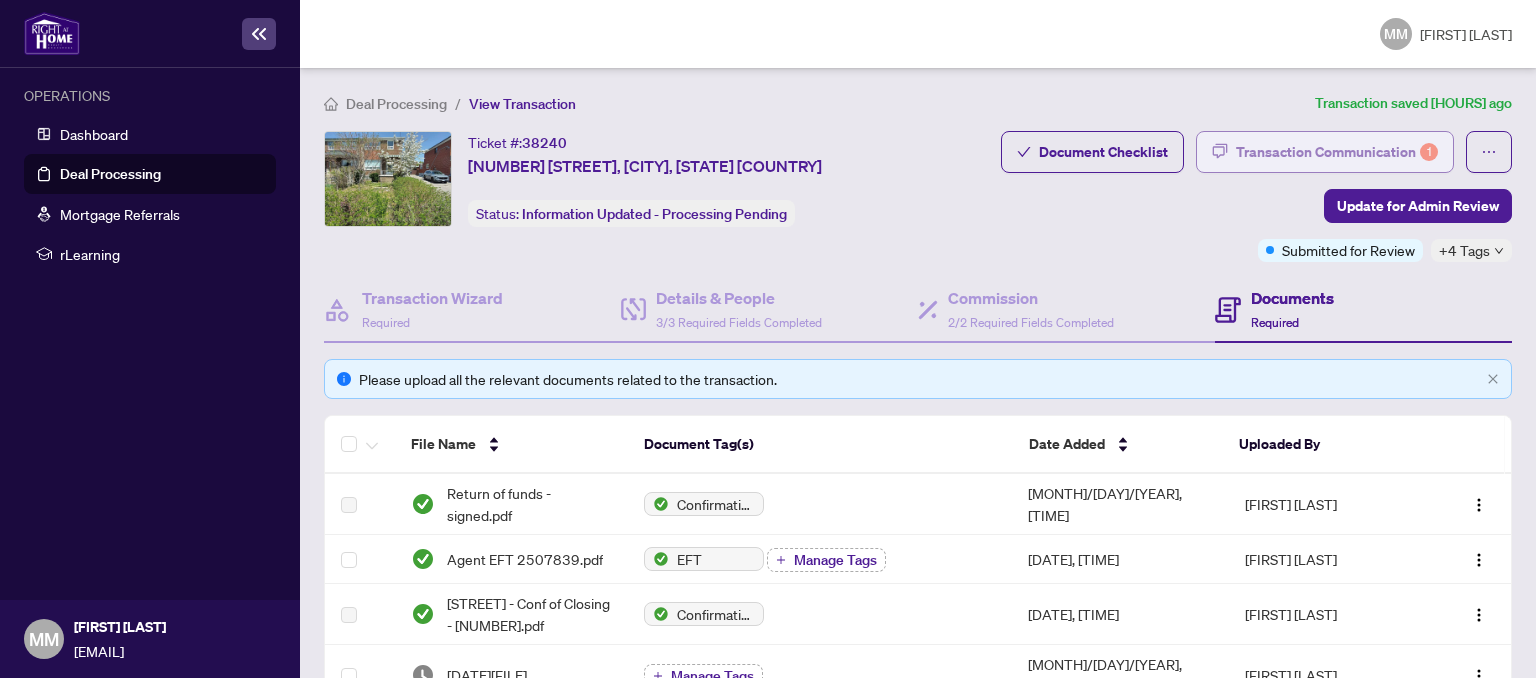 click on "Transaction Communication 1" at bounding box center [1337, 152] 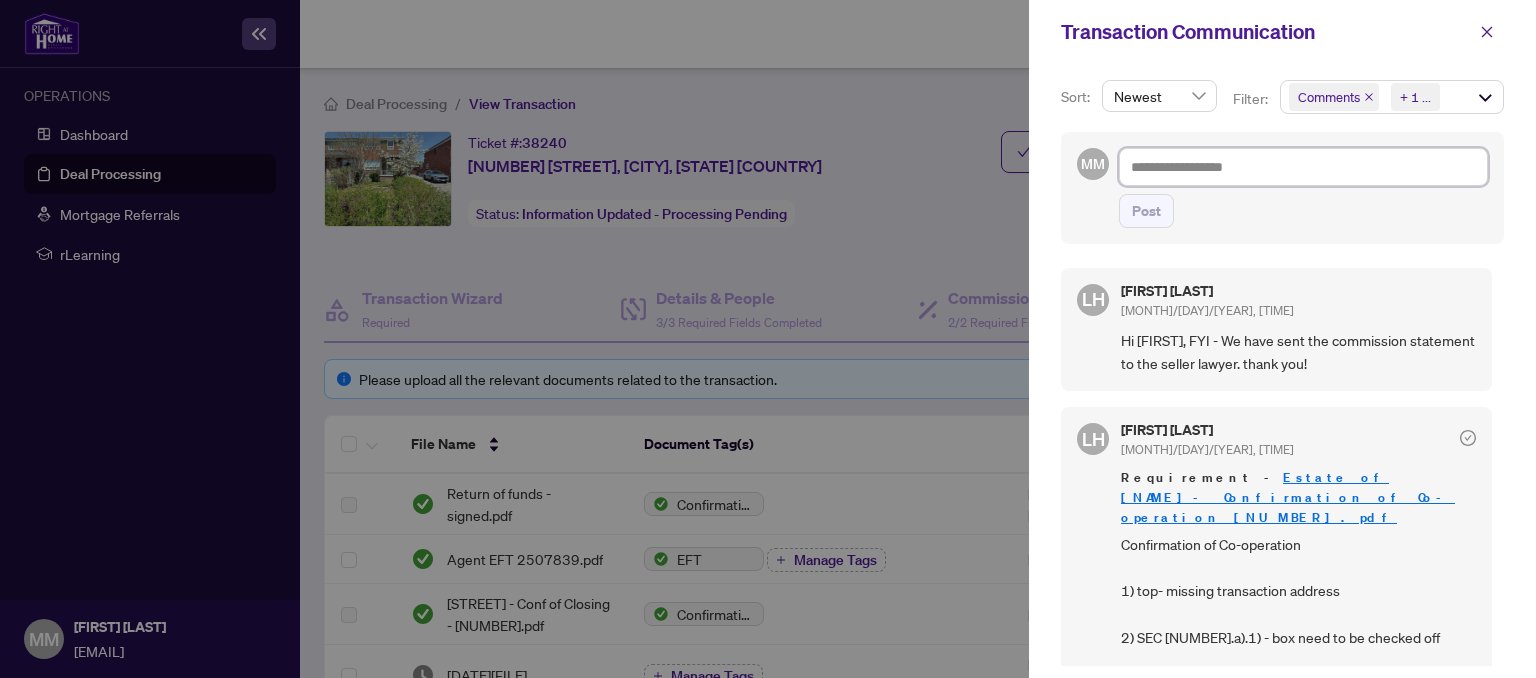 click at bounding box center (1303, 167) 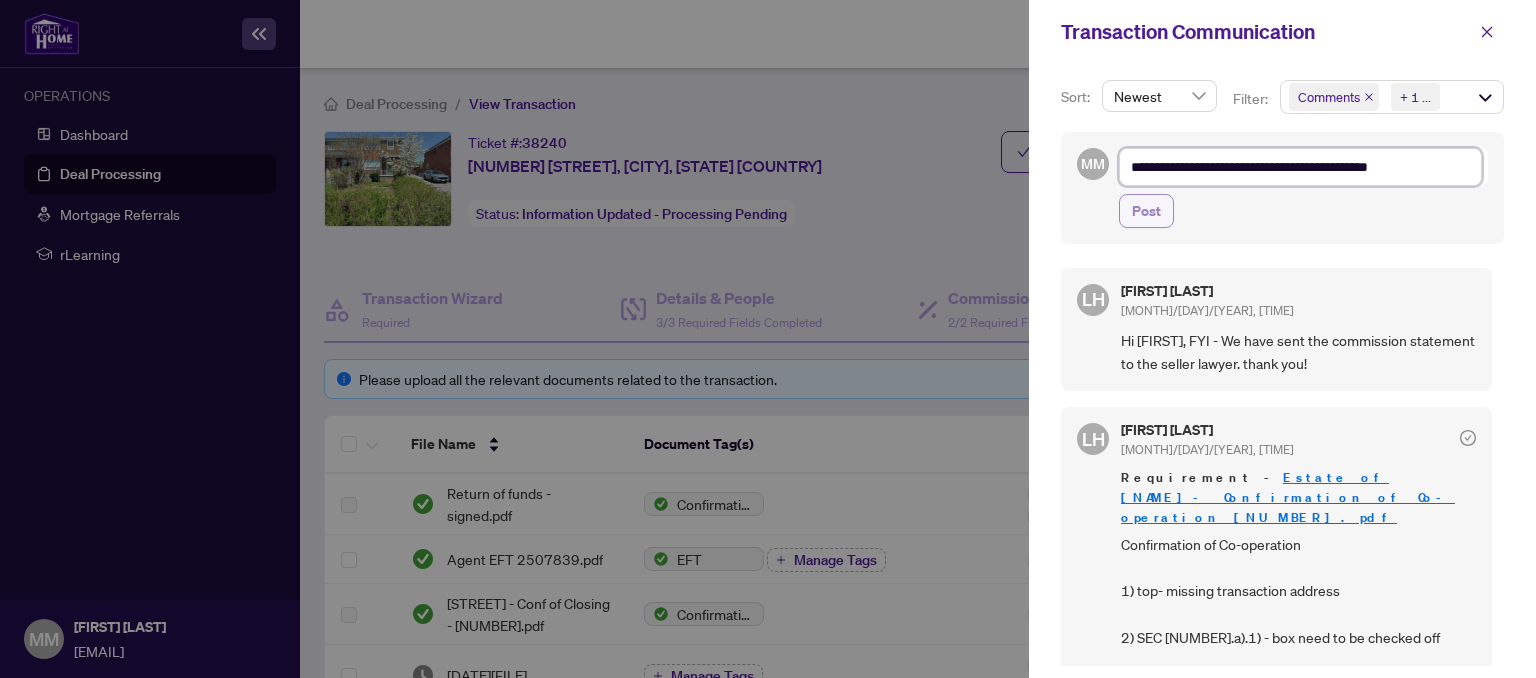type on "**********" 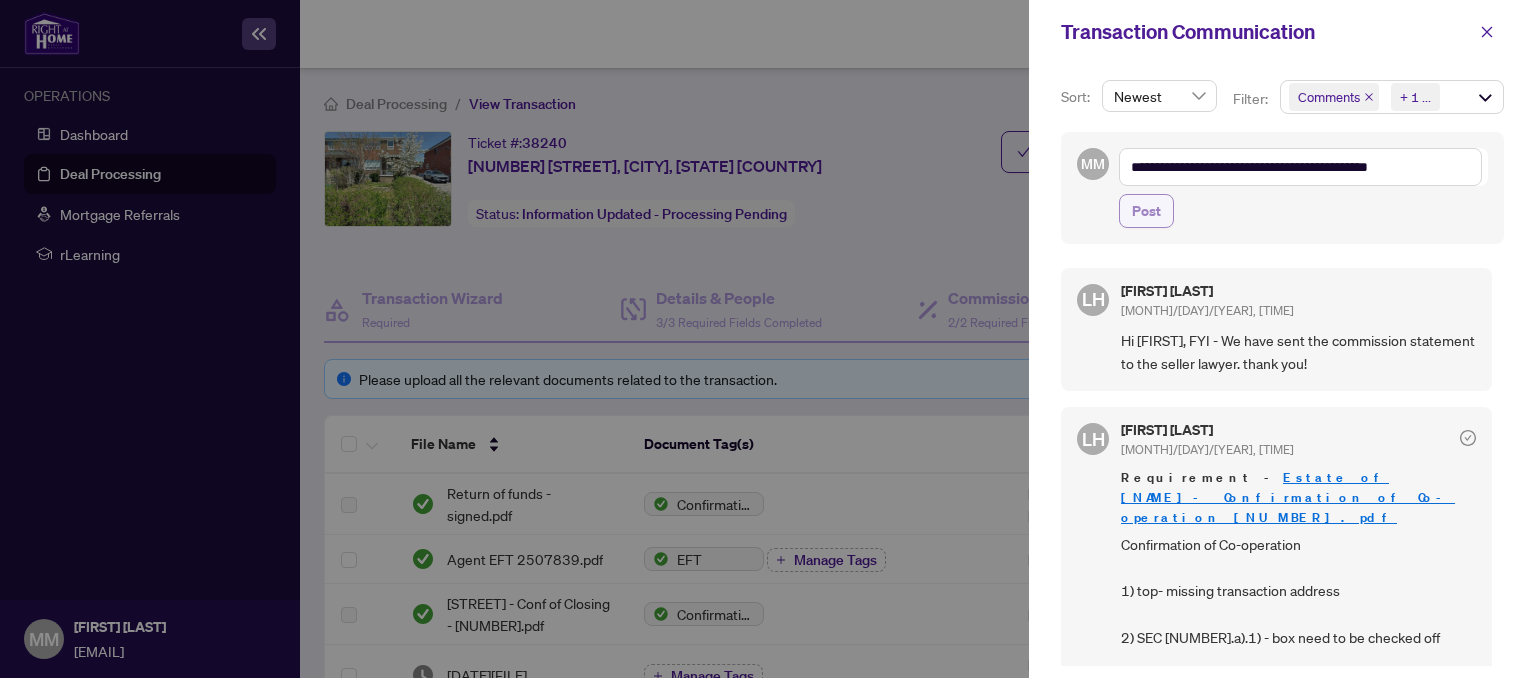 click on "Post" at bounding box center (1146, 211) 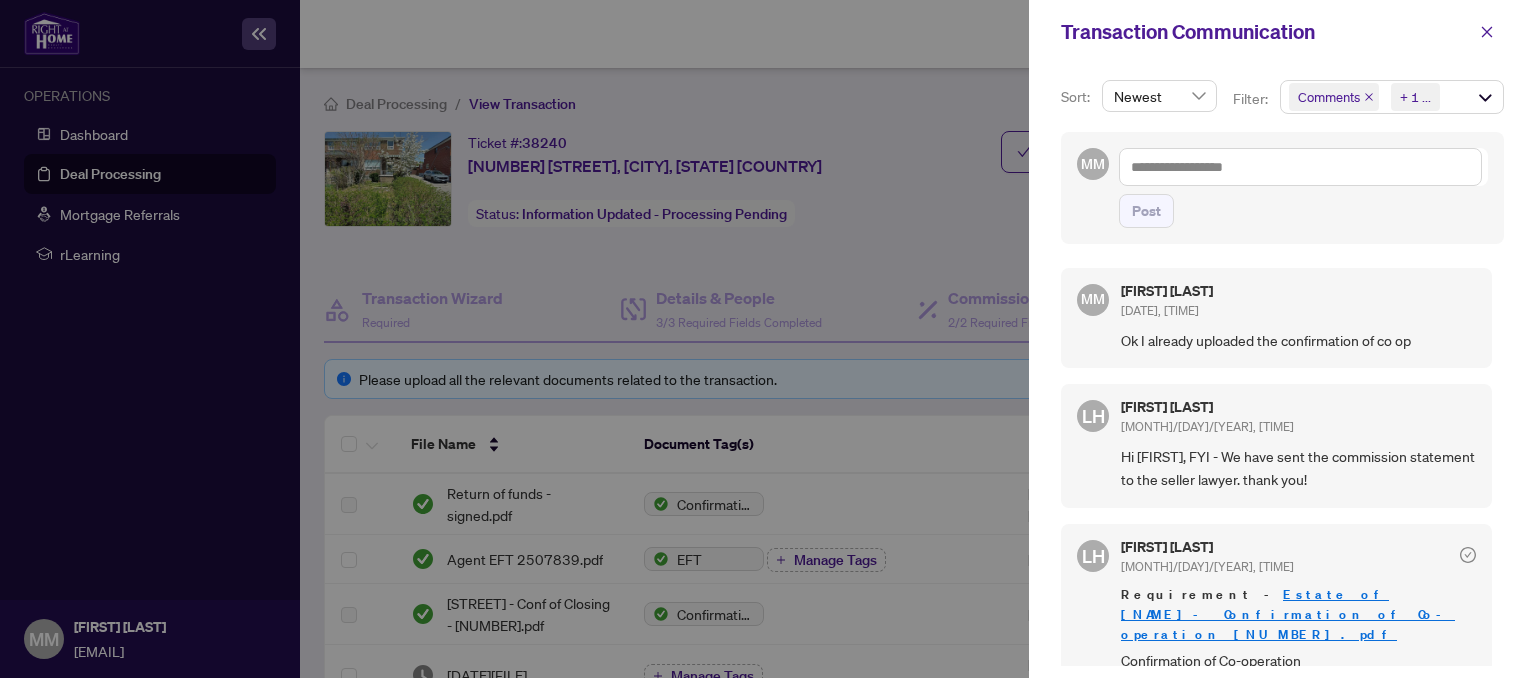 click at bounding box center [768, 339] 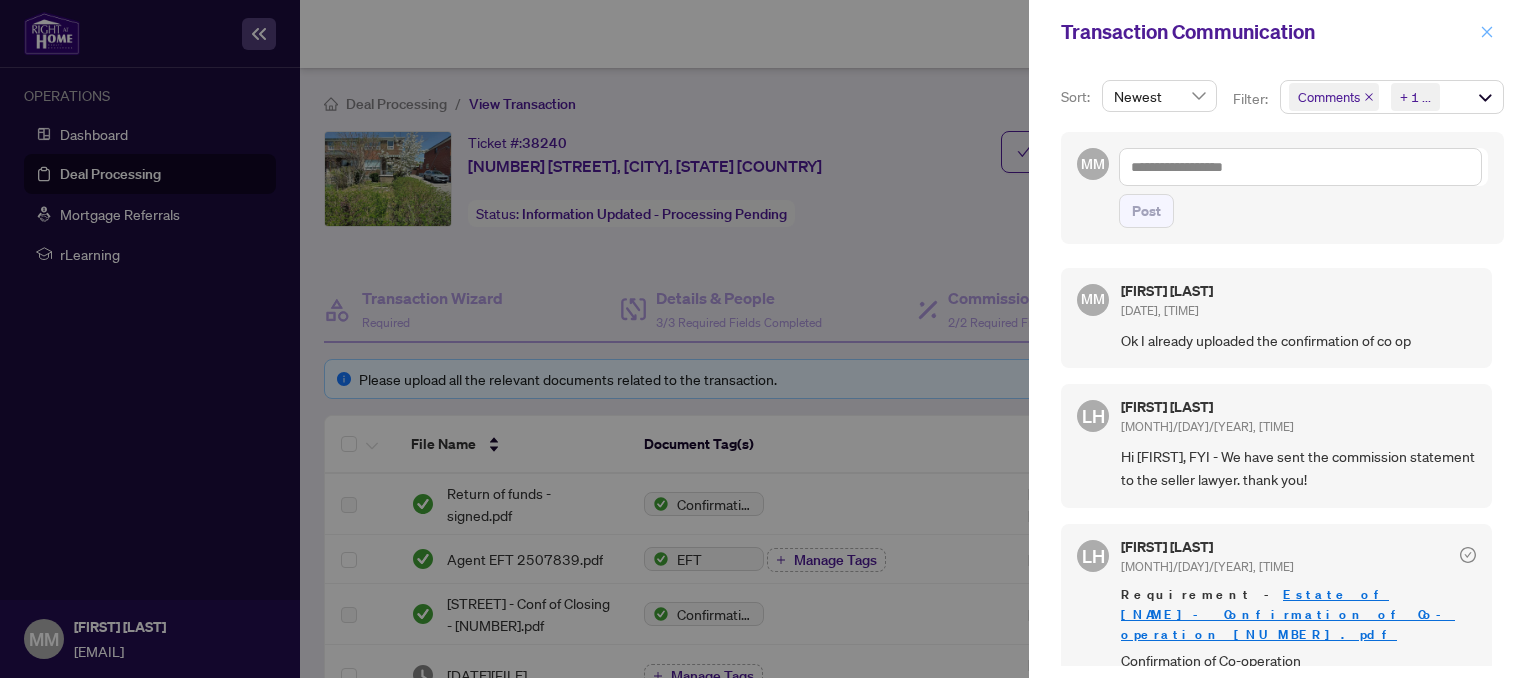 click at bounding box center [1487, 32] 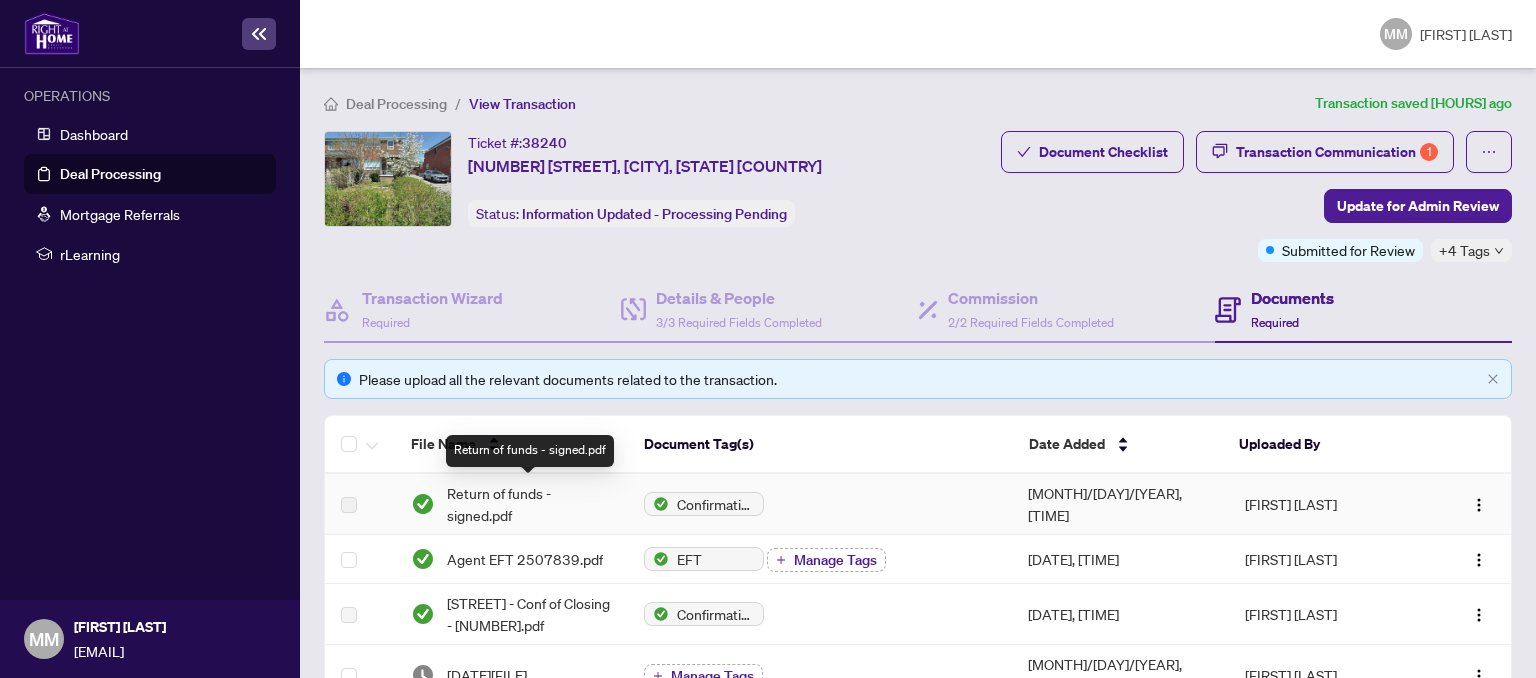 click on "Return of funds - signed.pdf" at bounding box center [529, 504] 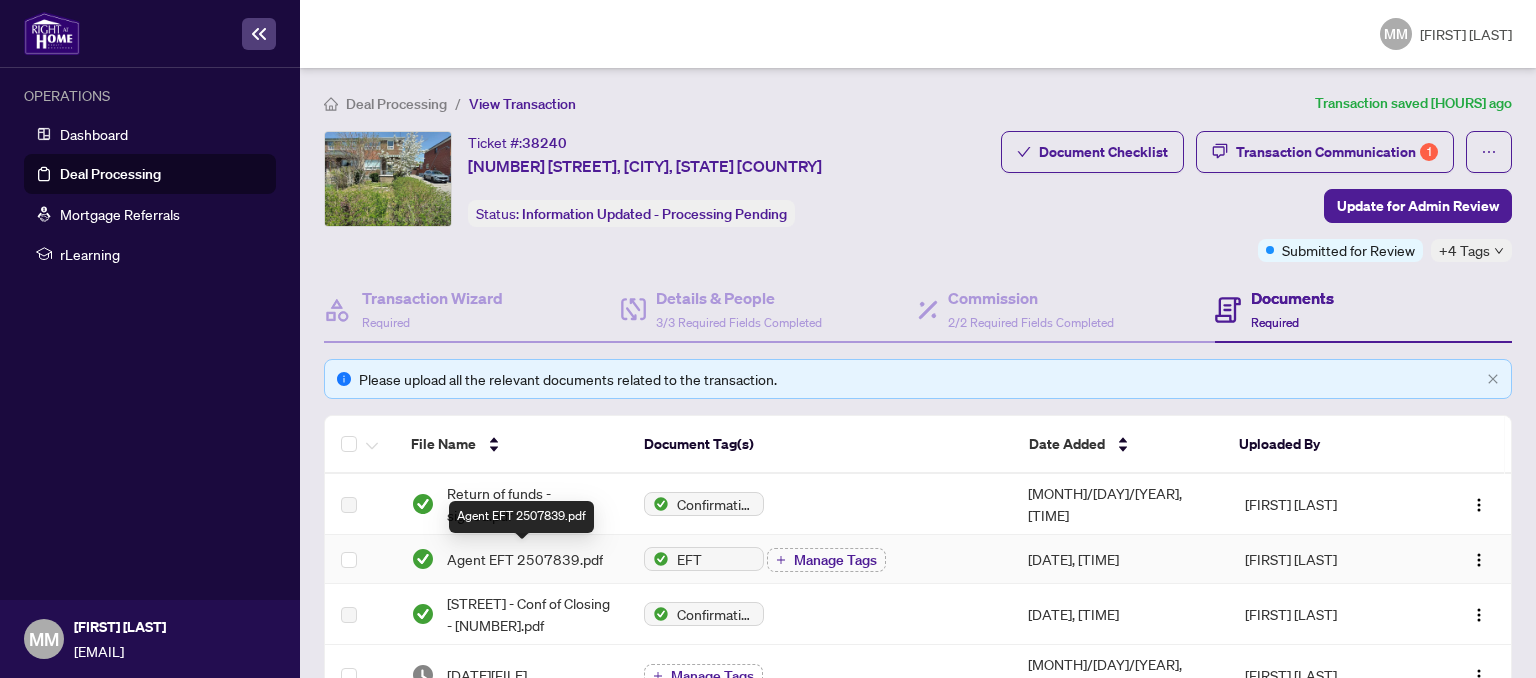 click on "Agent EFT 2507839.pdf" at bounding box center [525, 559] 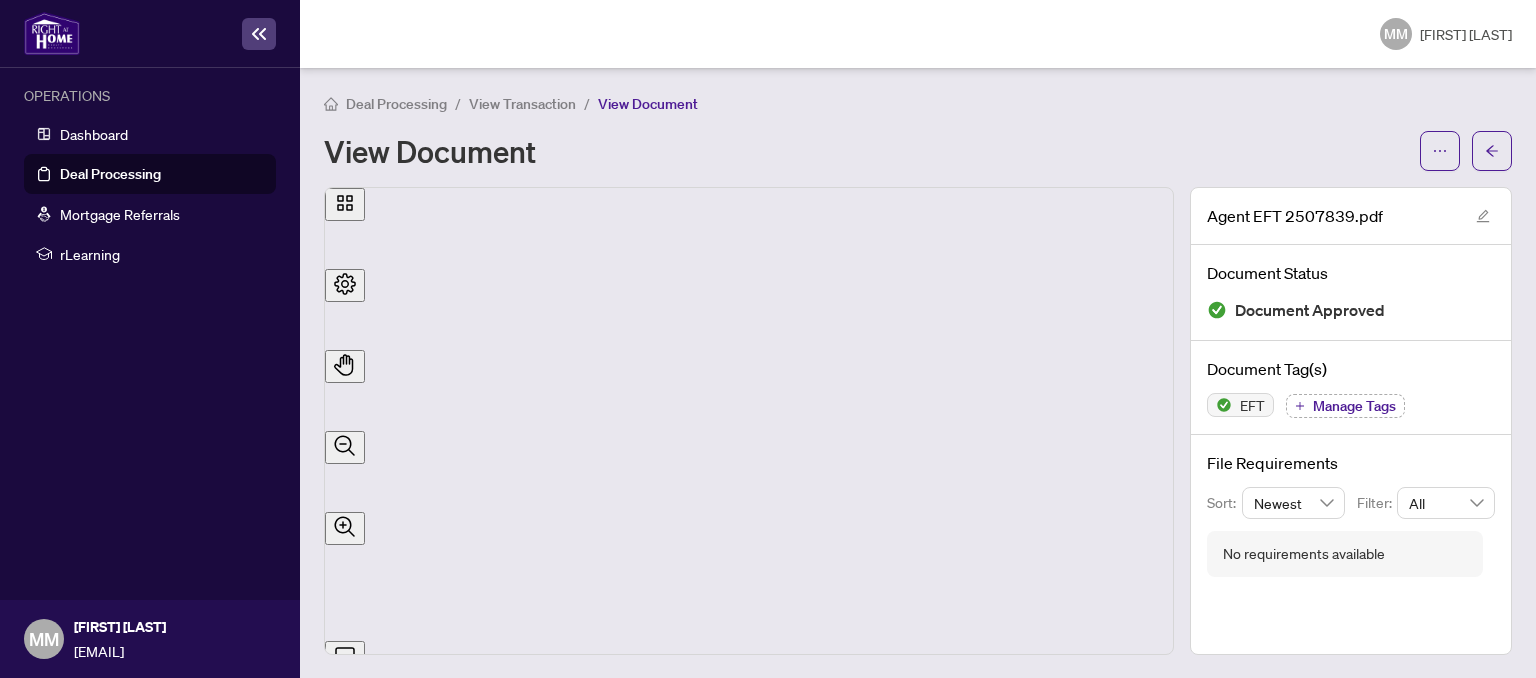 scroll, scrollTop: 0, scrollLeft: 0, axis: both 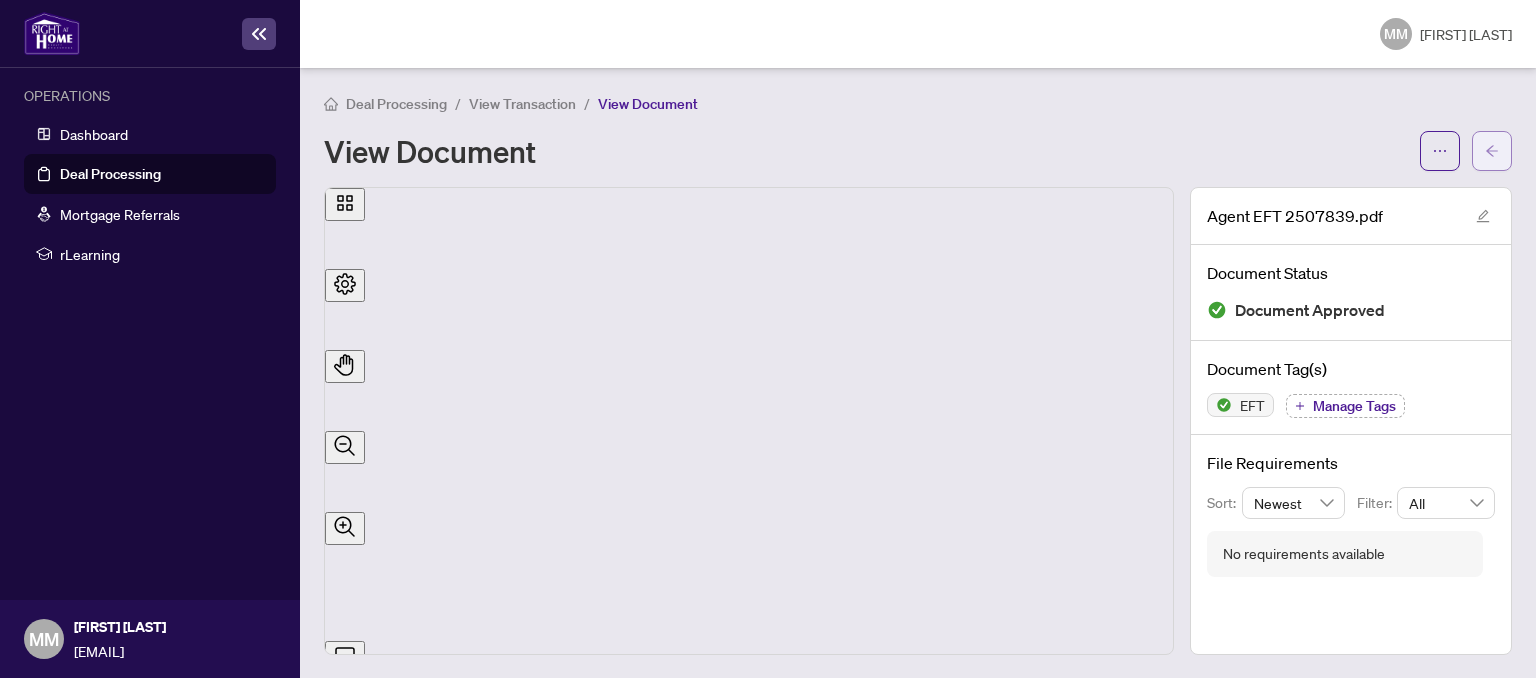 click at bounding box center [1492, 151] 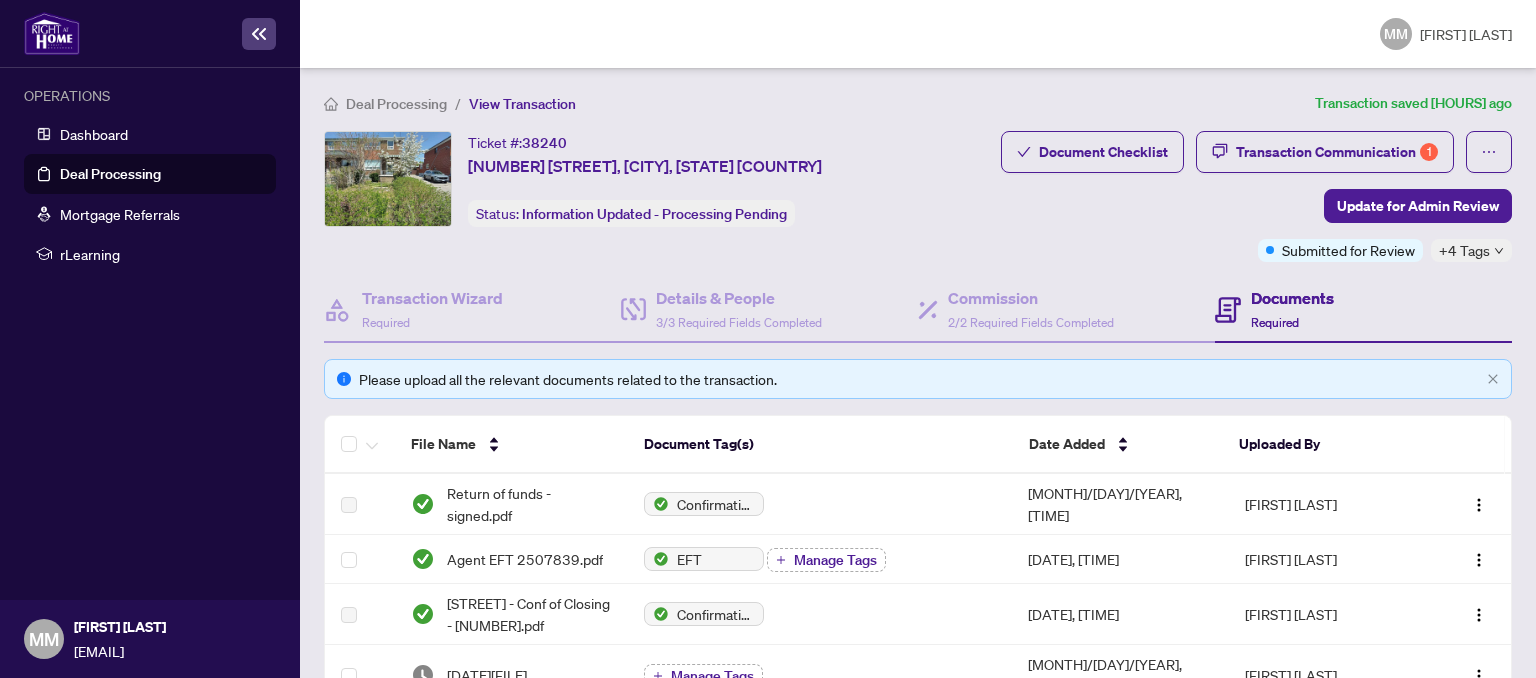 click on "Deal Processing / View Transaction Transaction saved [HOURS] ago Ticket #: [NUMBER] [NUMBER] [STREET], [CITY], [STATE] [COUNTRY] Status: Information Updated - Processing Pending Update for Admin Review Document Checklist Transaction Communication 1 Update for Admin Review Submitted for Review +4 Tags Transaction Wizard Required Details & People 3/3 Required Fields Completed Commission 2/2 Required Fields Completed Documents Required Please upload all the relevant documents related to the transaction. File Name Document Tag(s) Date Added Uploaded By Return of funds - signed.pdf Confirmation of Closing [MONTH]/[DAY]/[YEAR], [TIME] [NAME] Agent EFT [NUMBER].pdf EFT Manage Tags [MONTH]/[DAY]/[YEAR], [TIME] [NAME] [NUMBER] - Conf of Closing - [NUMBER].pdf Confirmation of Closing [MONTH]/[DAY]/[YEAR], [TIME] [NAME] [DATE][FILE] Manage Tags [MONTH]/[DAY]/[YEAR], [TIME] [NAME] [DATE][FILE] Manage Tags [MONTH]/[DAY]/[YEAR], [TIME] [NAME] [DATE][FILE] Confirmation of Cooperation Manage Tags [MONTH]/[DAY]/[YEAR], [TIME] [NAME] [STREET] - CS to lawyer.pdf Commission Statement Sent to Lawyer Manage Tags [MONTH]/[DAY]/[YEAR], [TIME] [NAME] Estate of [NAME]- Confirmation of Co-operation [NUMBER].pdf Confirmation of Cooperation Manage Tags [MONTH]/[DAY]/[YEAR], [TIME] [NAME] [NUMBER] Information Guide-[NUMBER]-[NUMBER].pdf RECO Information Guide Manage Tags Trade Sheet" at bounding box center (918, 974) 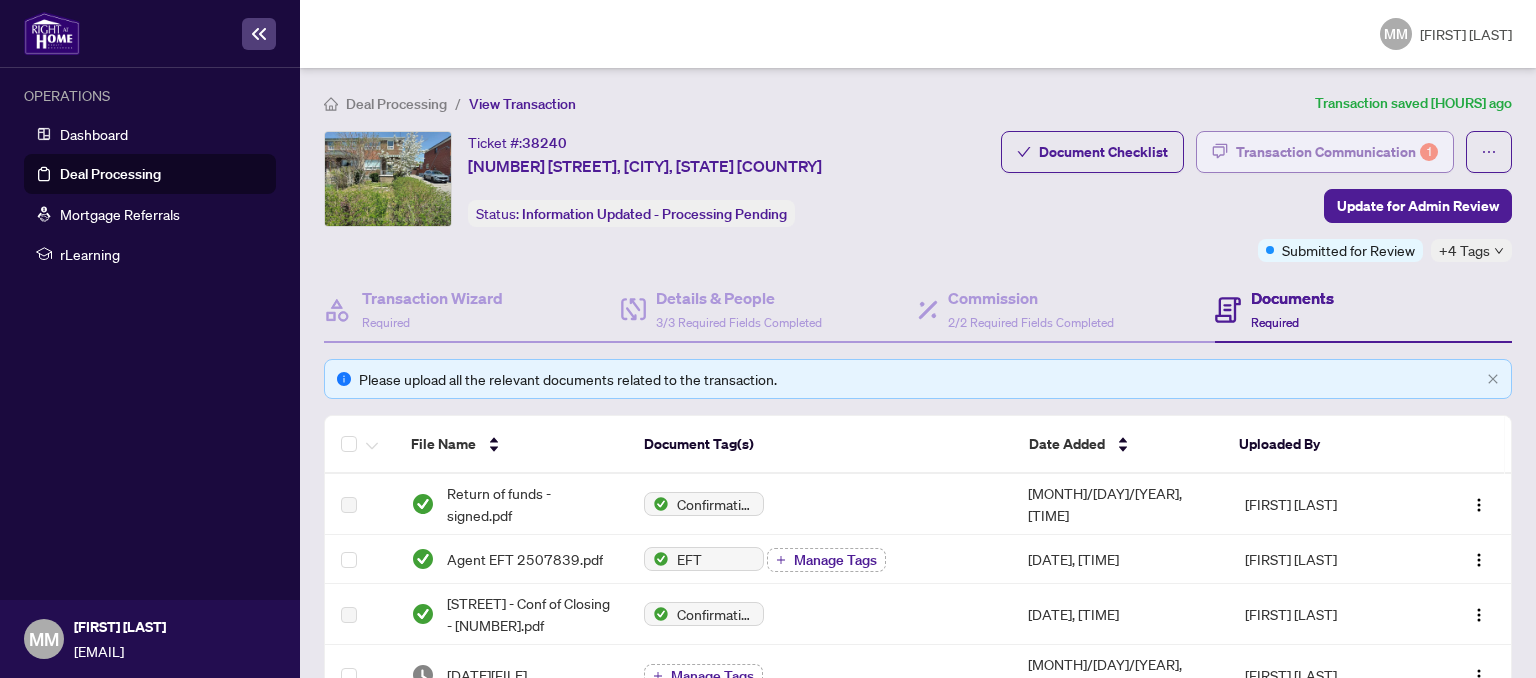 click on "Transaction Communication 1" at bounding box center (1337, 152) 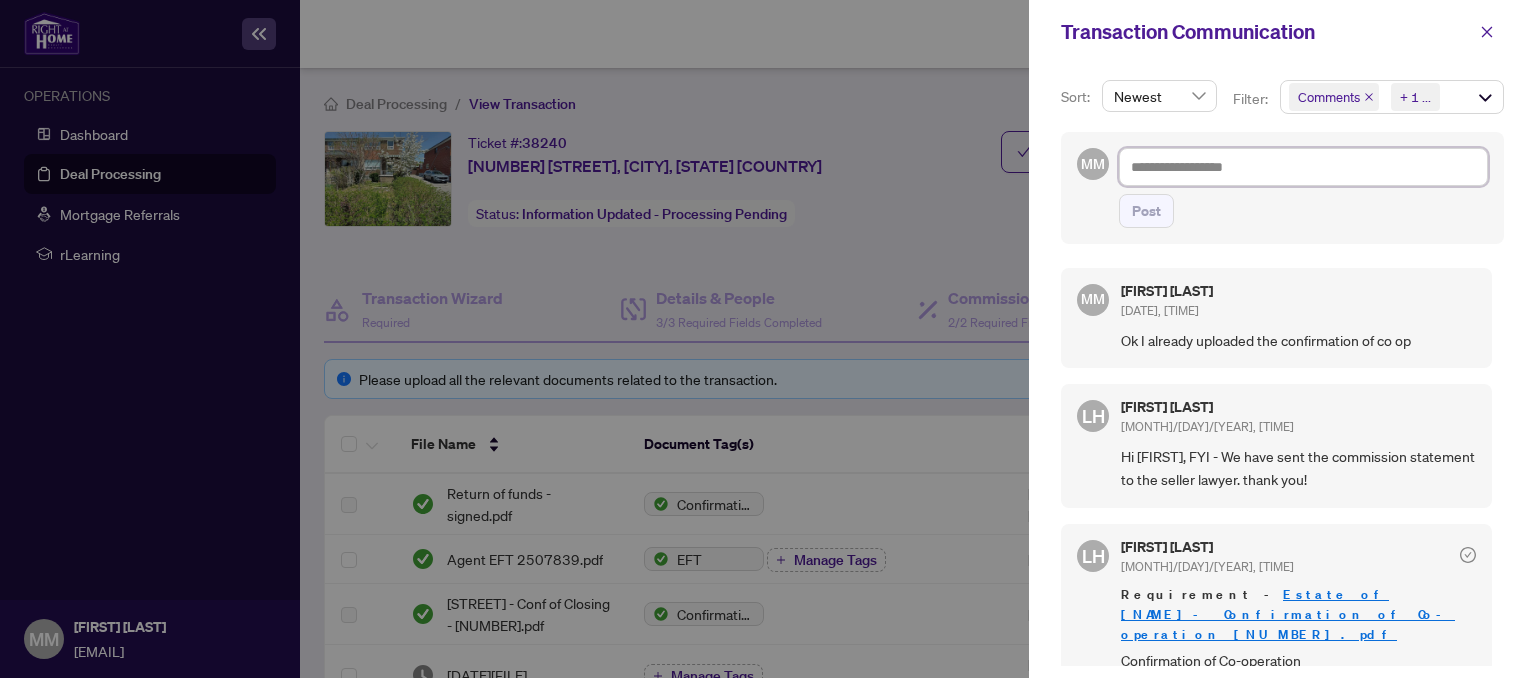 click at bounding box center [1303, 167] 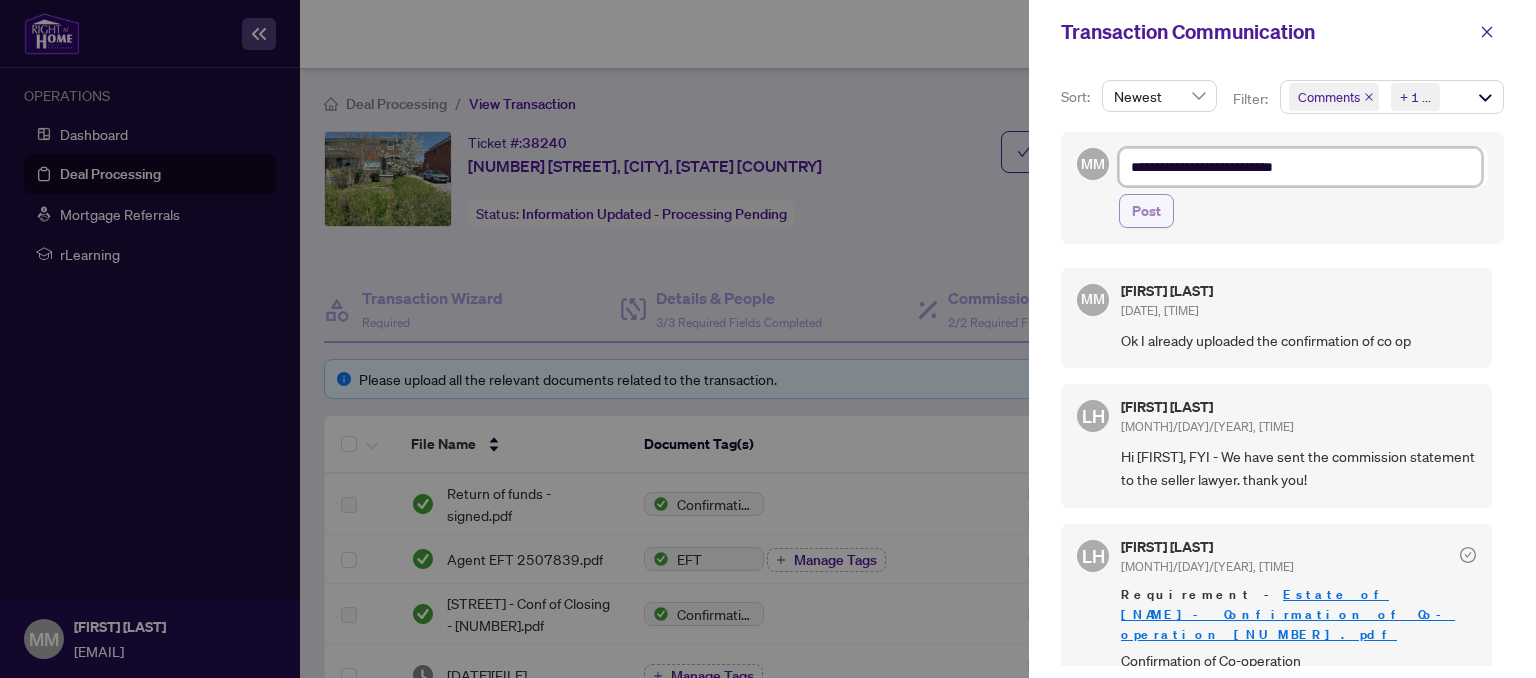 type on "**********" 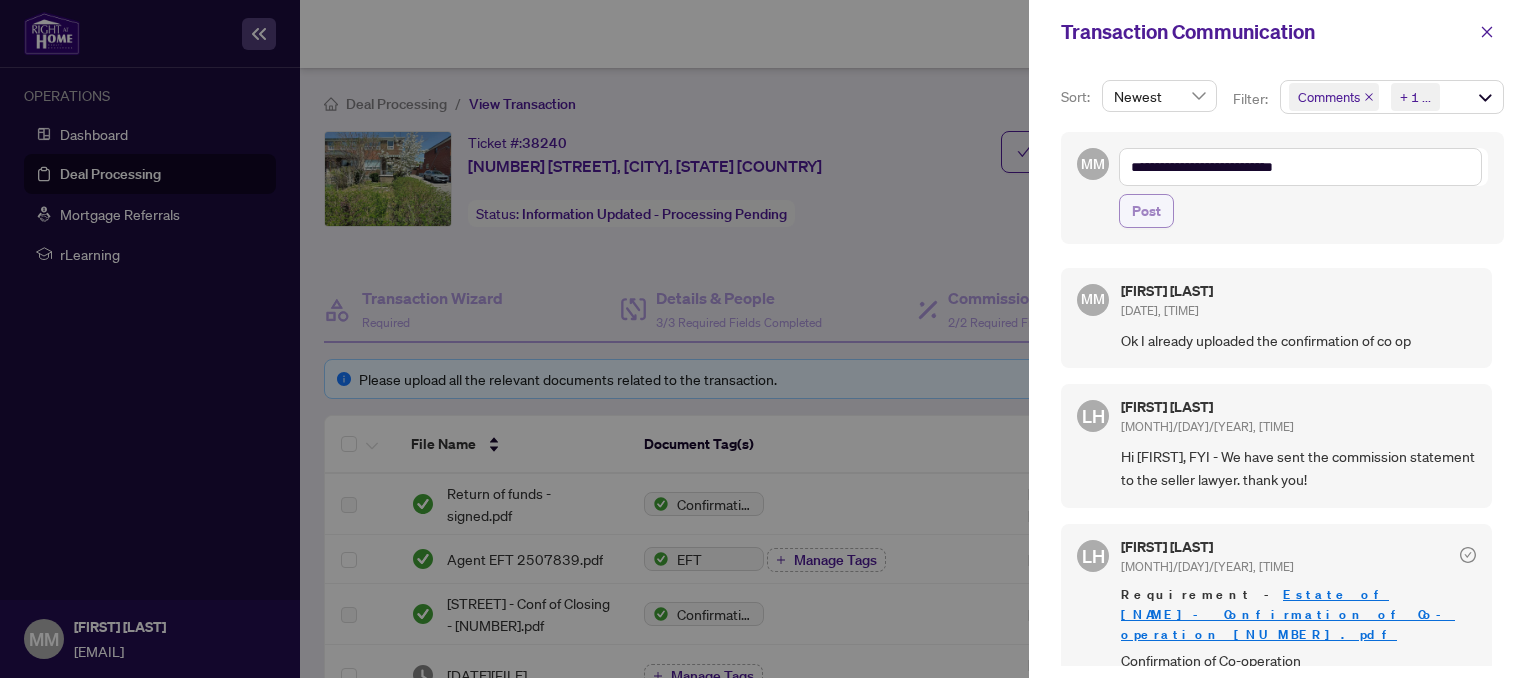 click on "Post" at bounding box center (1146, 211) 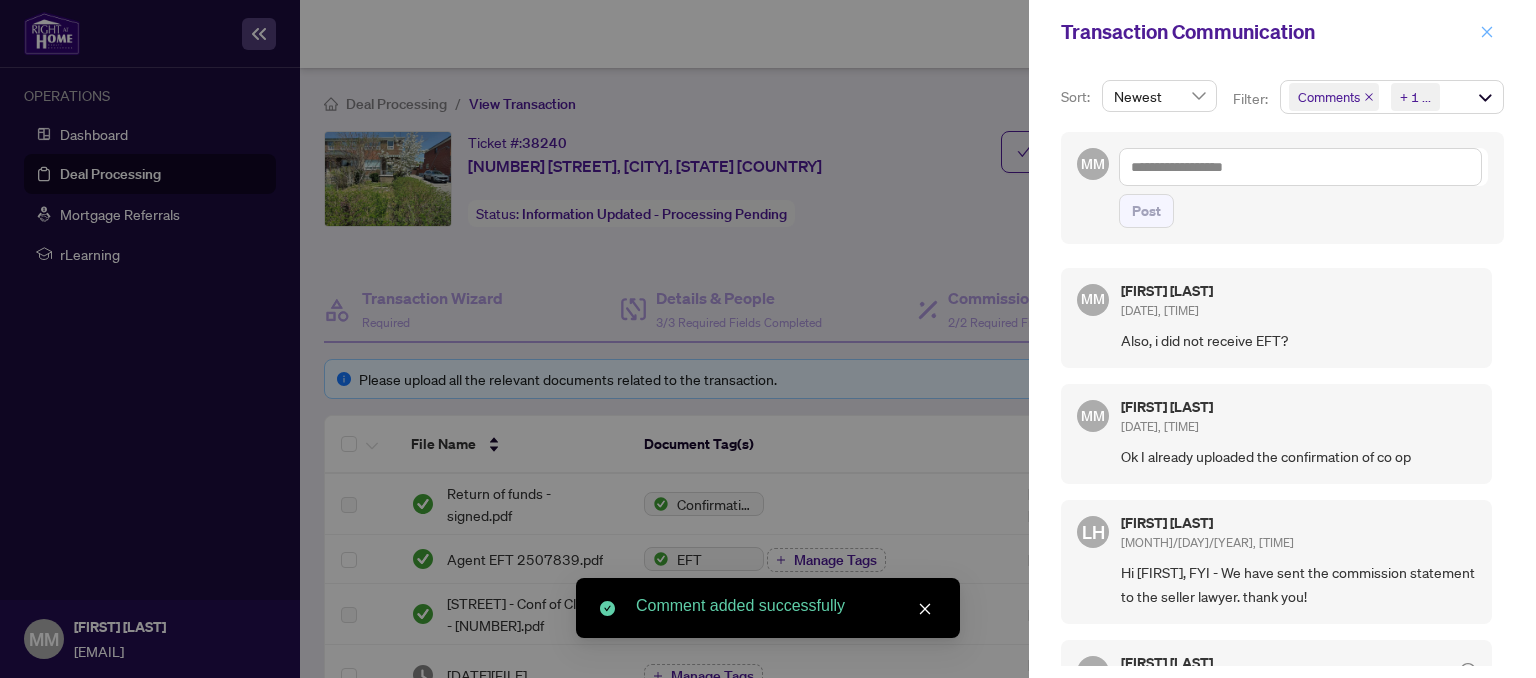 click at bounding box center (1487, 32) 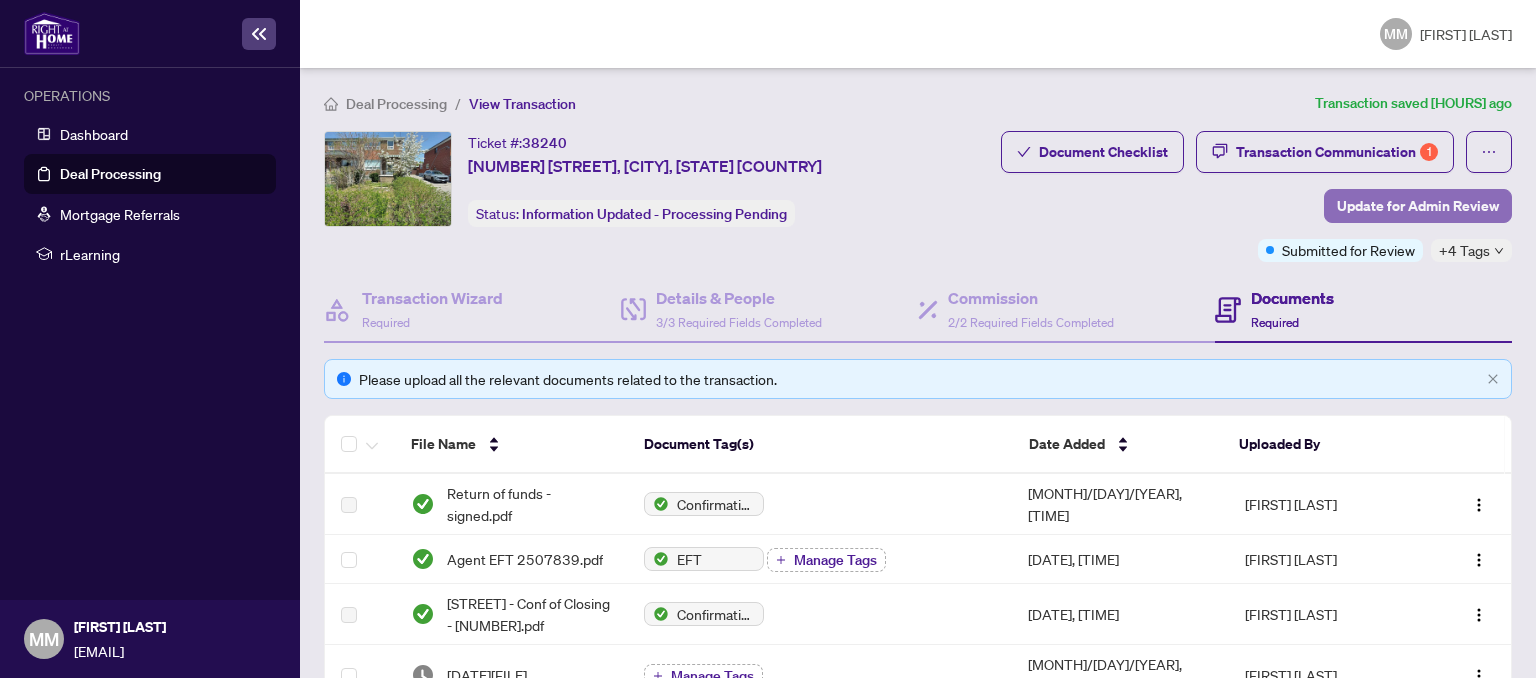 click on "Update for Admin Review" at bounding box center (1418, 206) 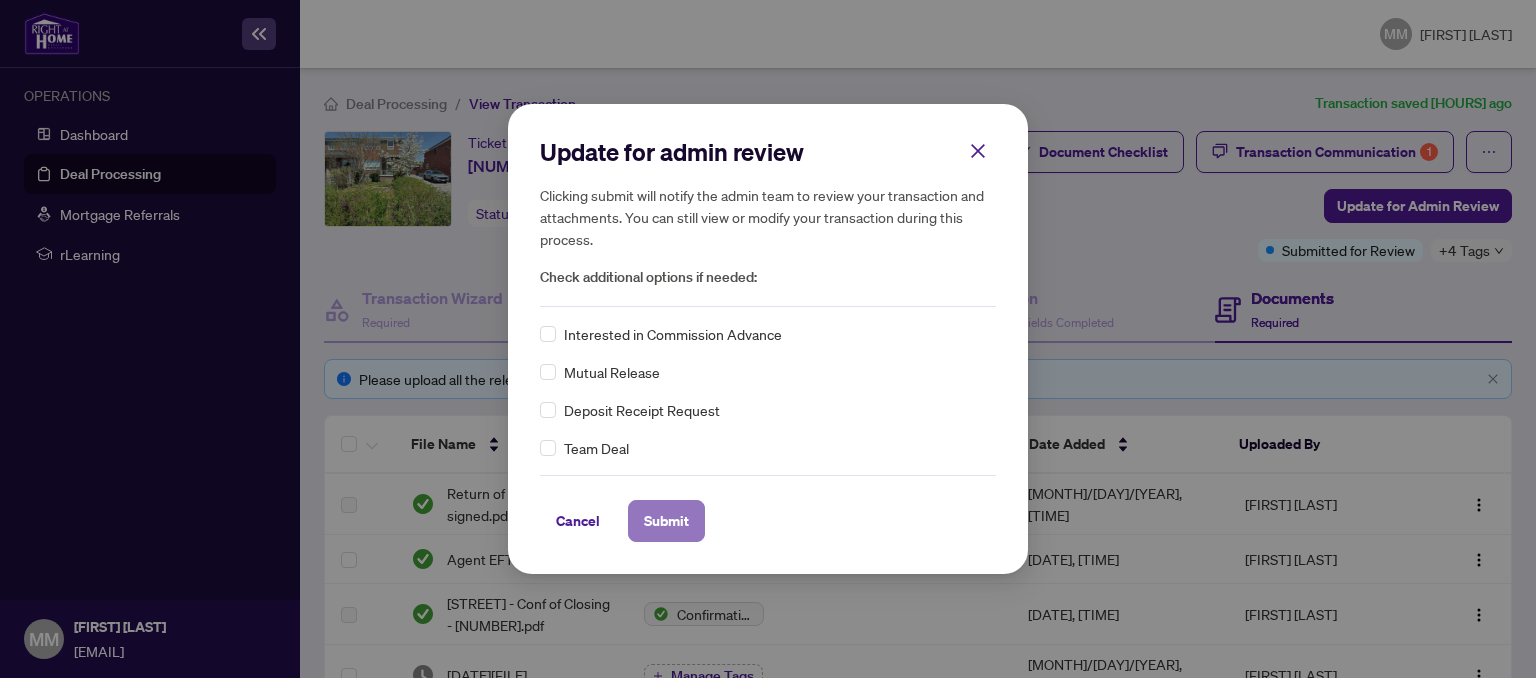 click on "Submit" at bounding box center (666, 521) 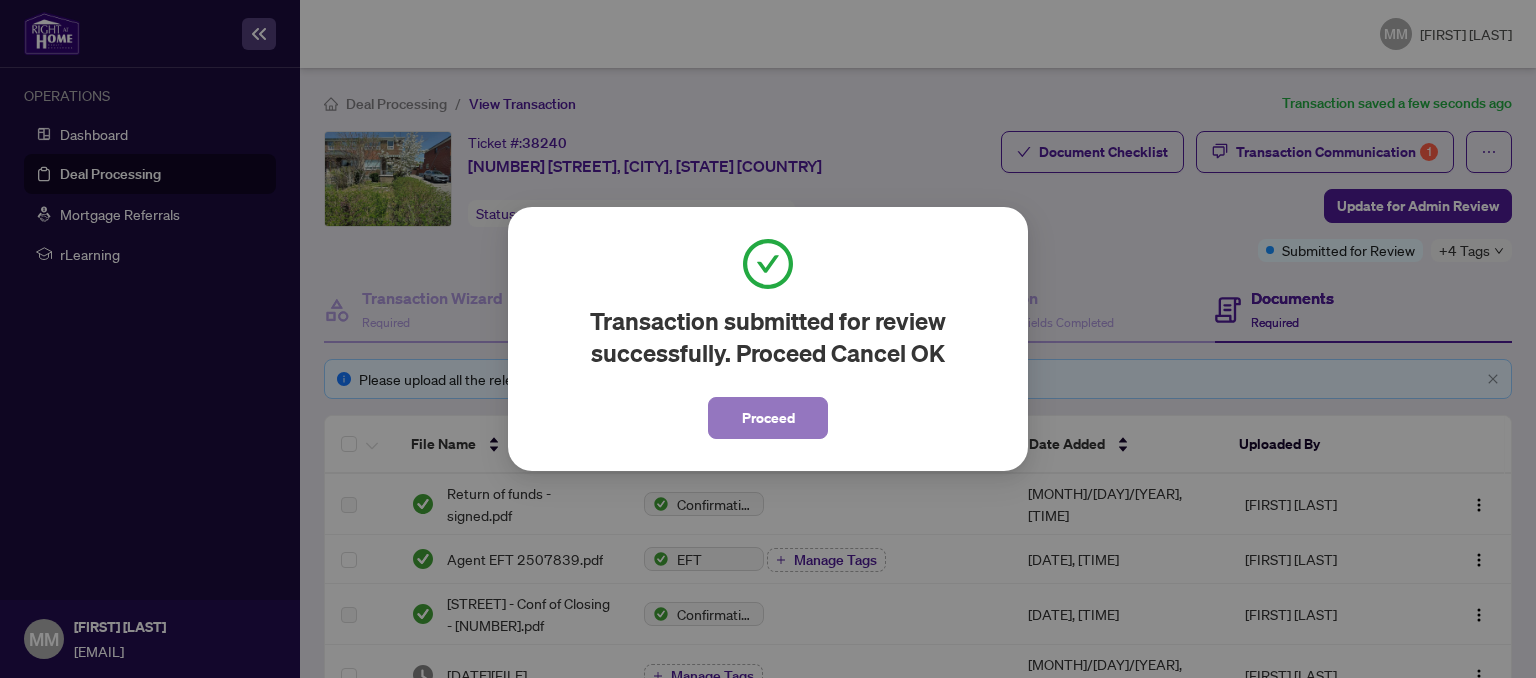 click on "Proceed" at bounding box center [768, 418] 